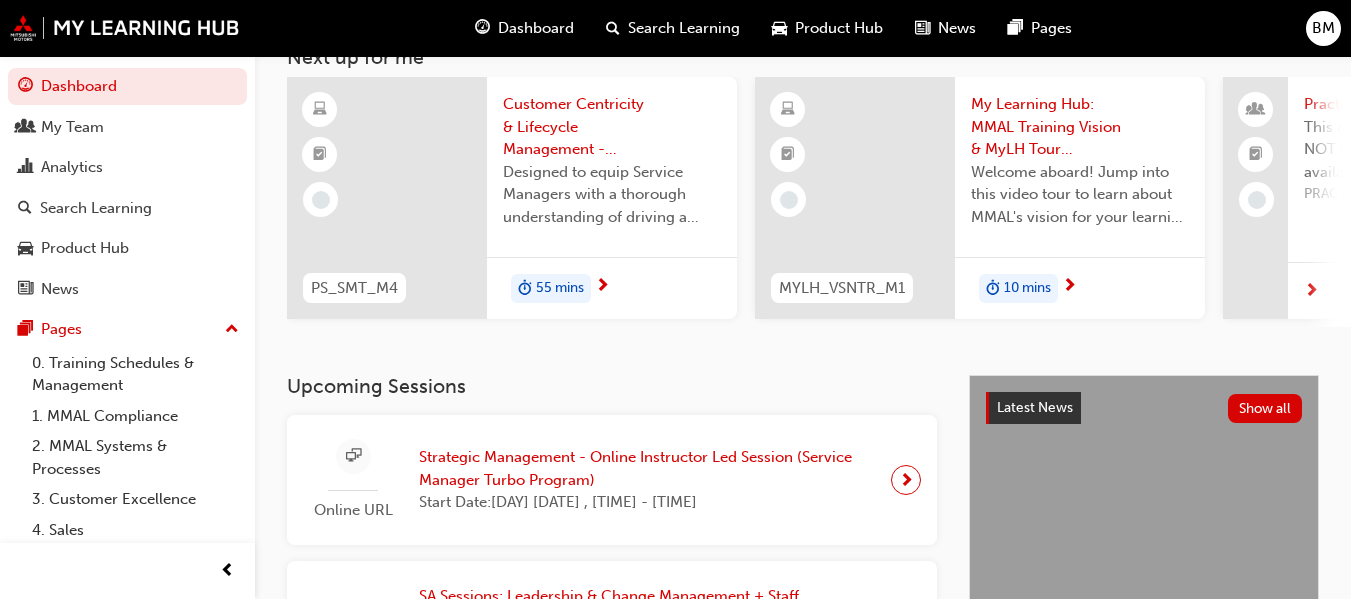 scroll, scrollTop: 0, scrollLeft: 0, axis: both 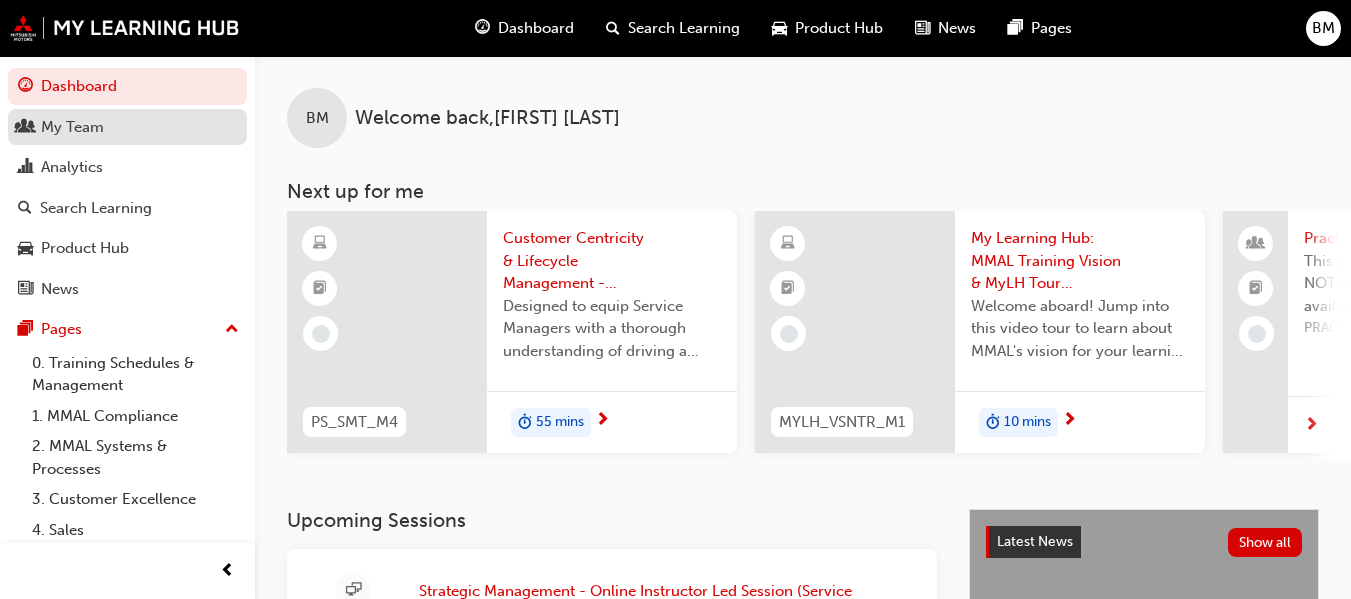 click on "My Team" at bounding box center [127, 127] 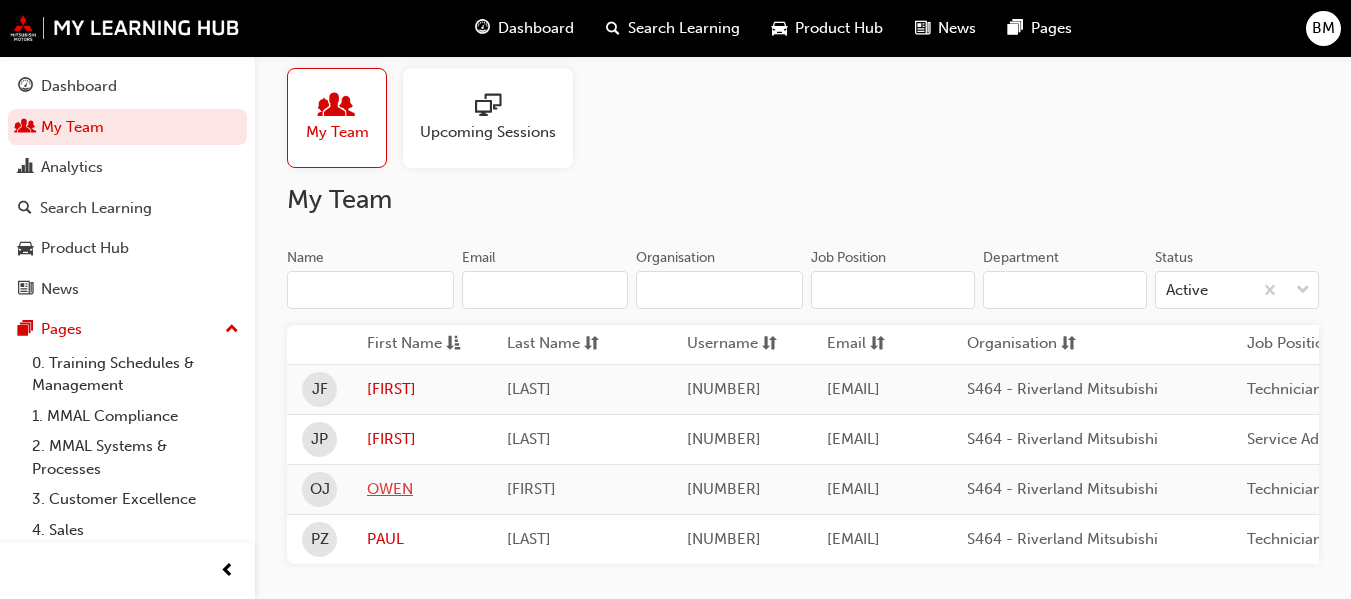 scroll, scrollTop: 0, scrollLeft: 0, axis: both 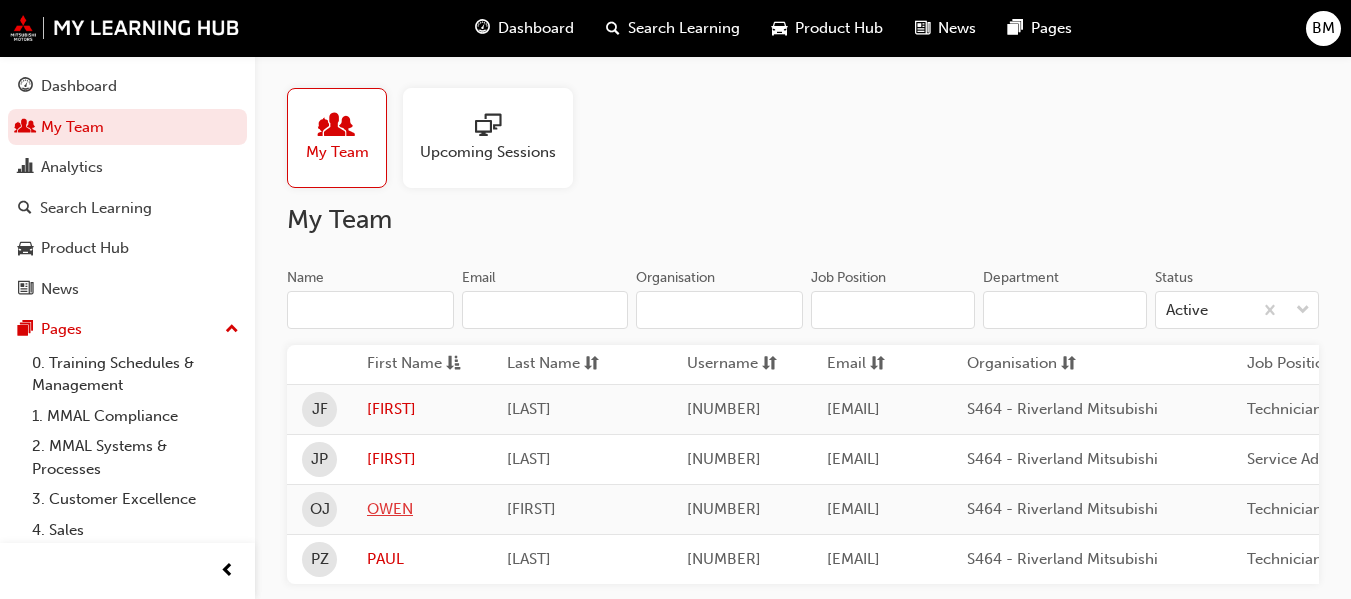click on "OWEN" at bounding box center [422, 509] 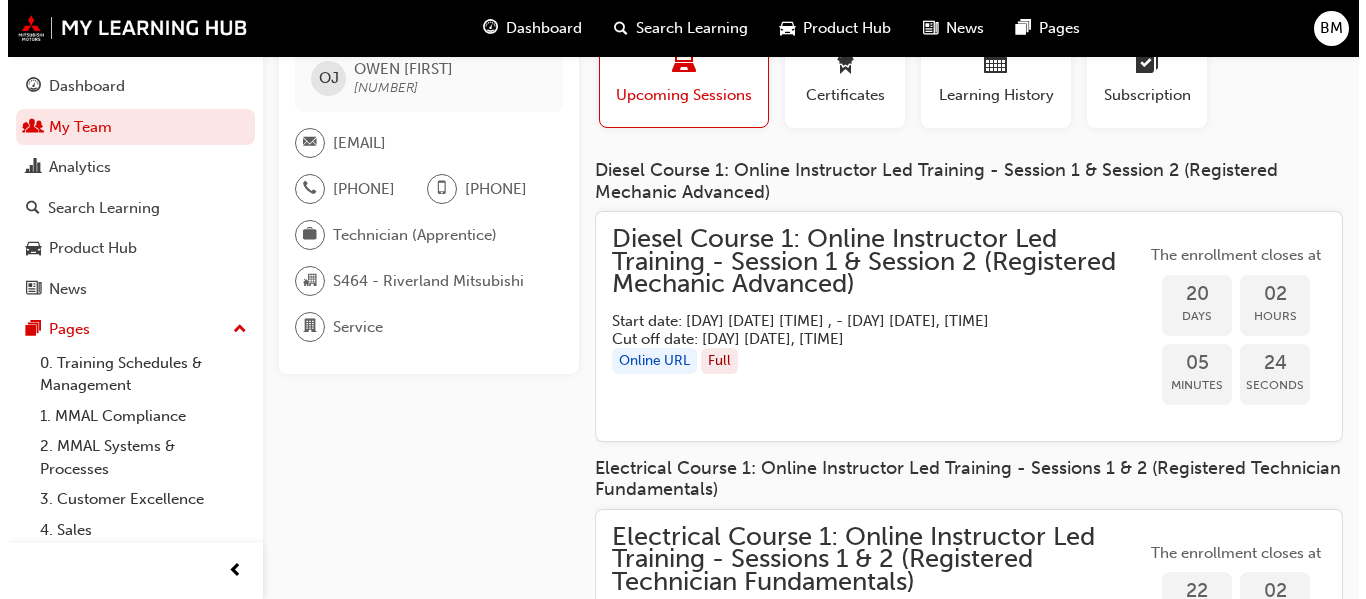 scroll, scrollTop: 0, scrollLeft: 0, axis: both 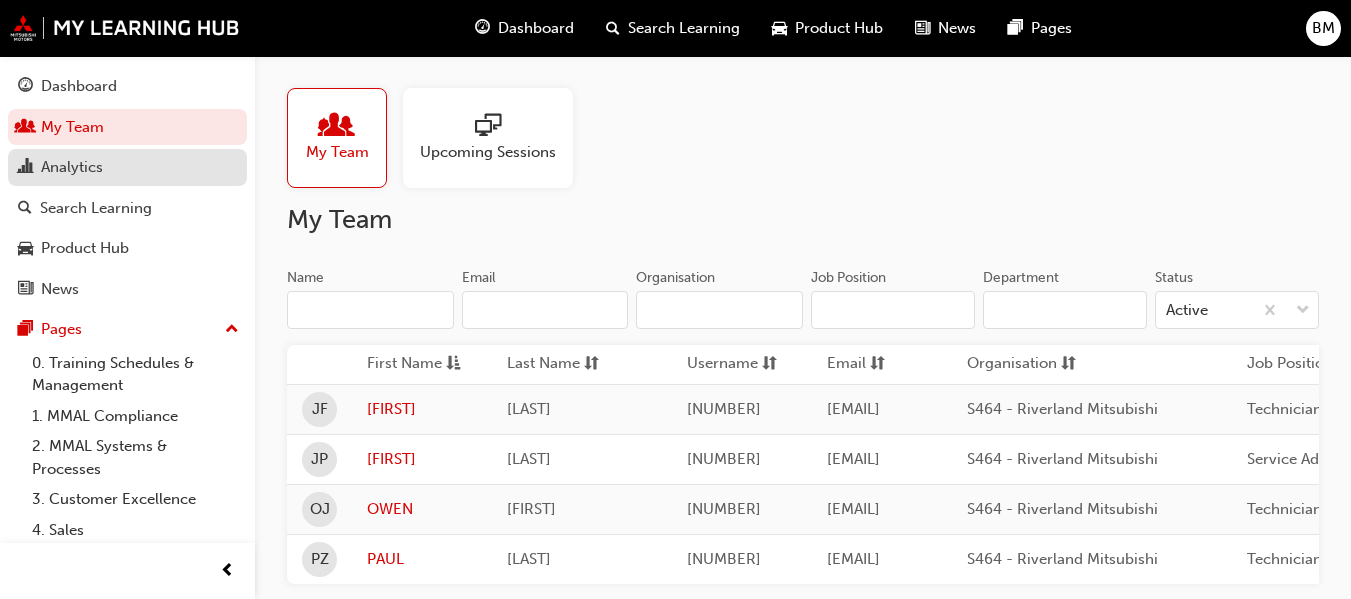 drag, startPoint x: 136, startPoint y: 157, endPoint x: 151, endPoint y: 160, distance: 15.297058 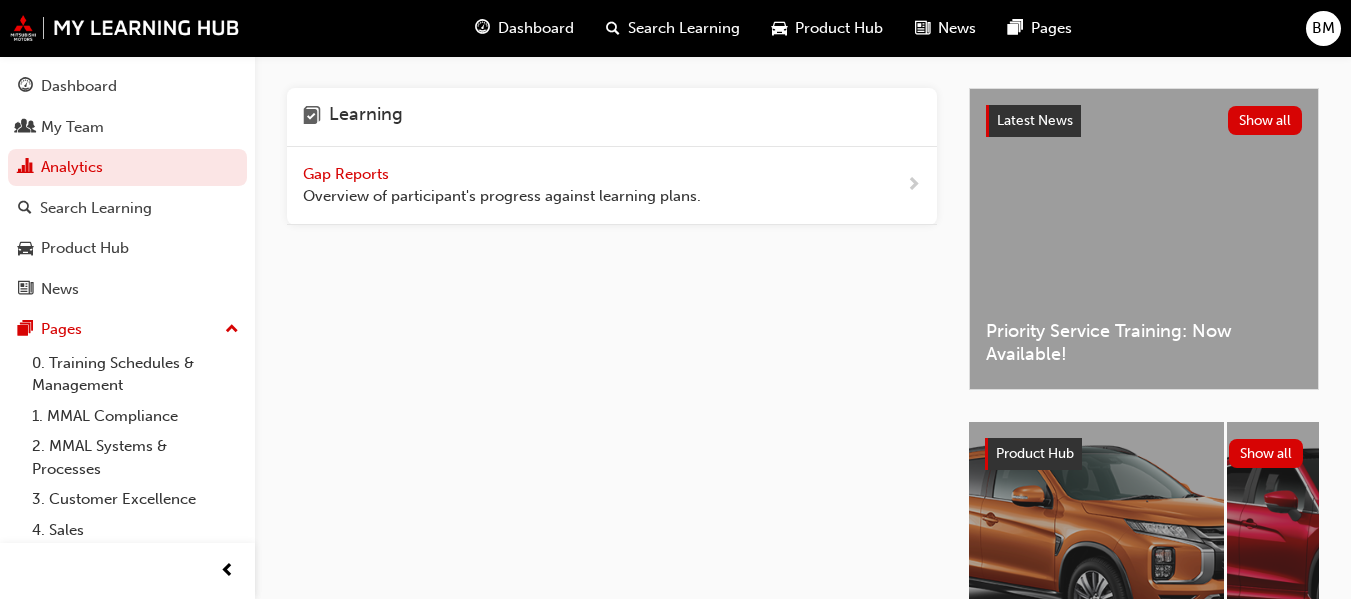 click on "Gap Reports   Overview of participant's progress against learning plans." at bounding box center (612, 186) 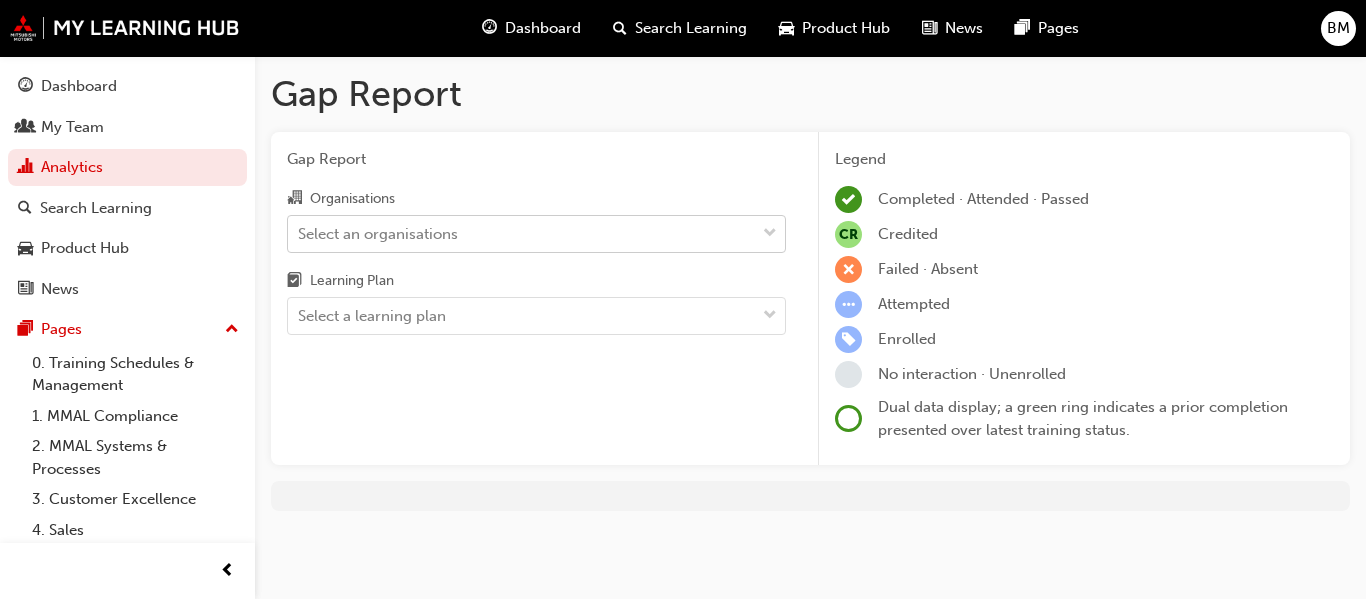 click on "Select an organisations" at bounding box center (378, 233) 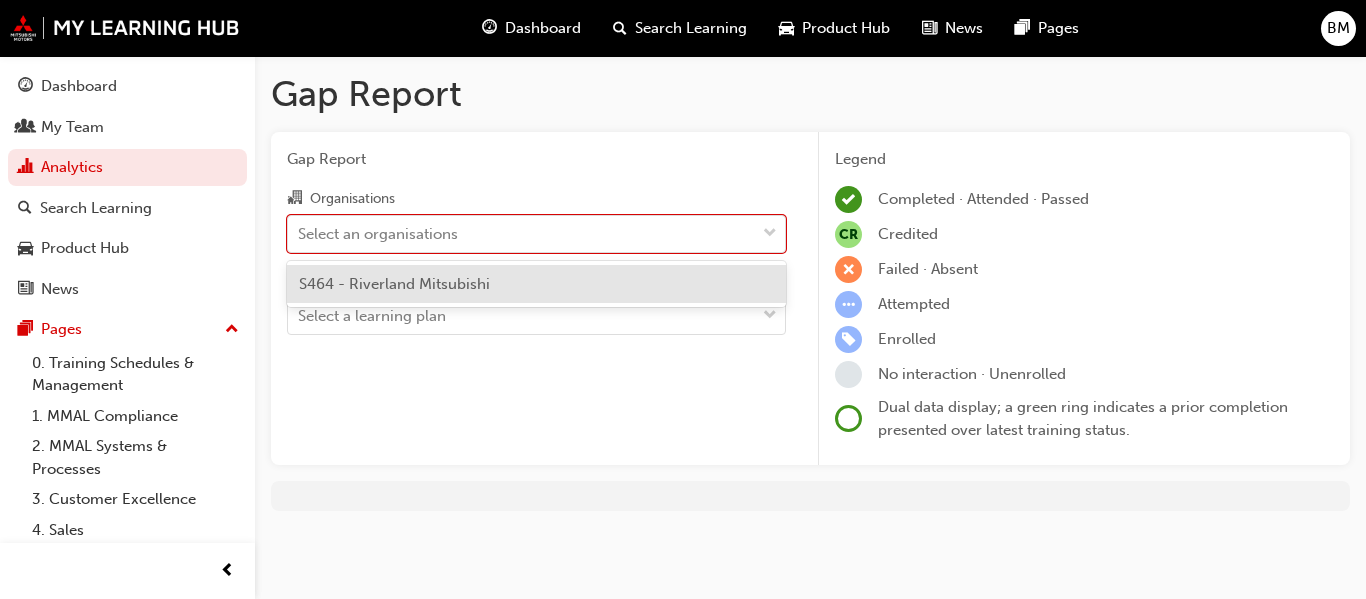 click on "S464 - Riverland Mitsubishi" at bounding box center [394, 284] 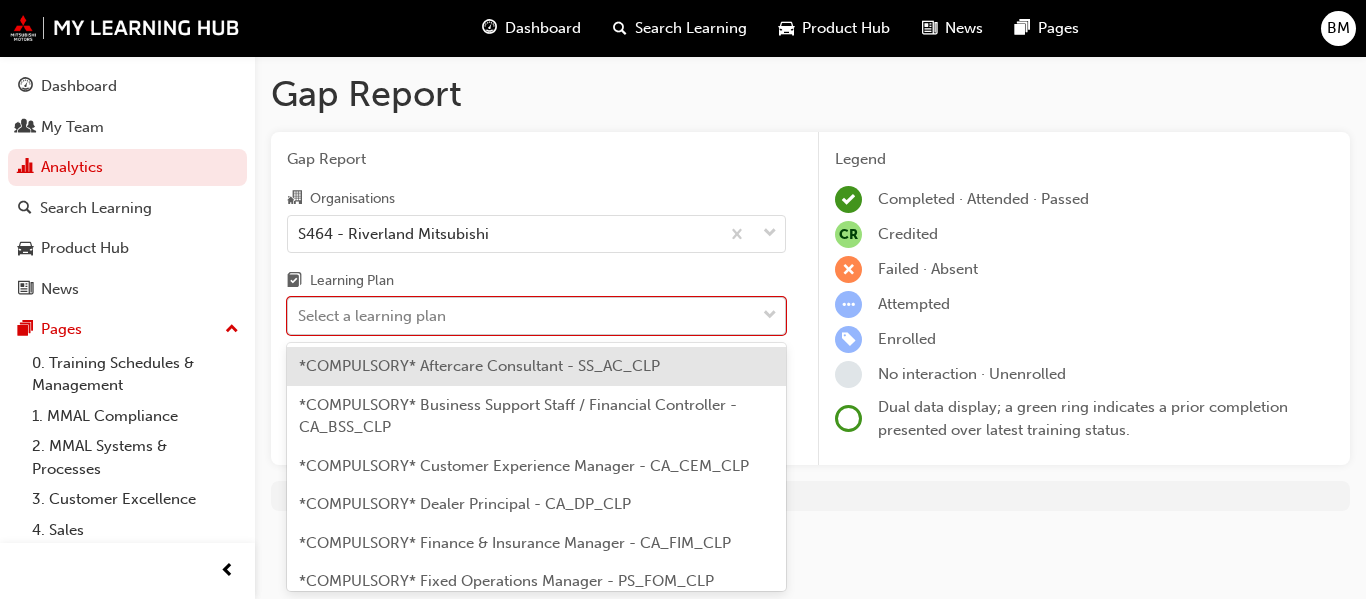 click on "Select a learning plan" at bounding box center (521, 316) 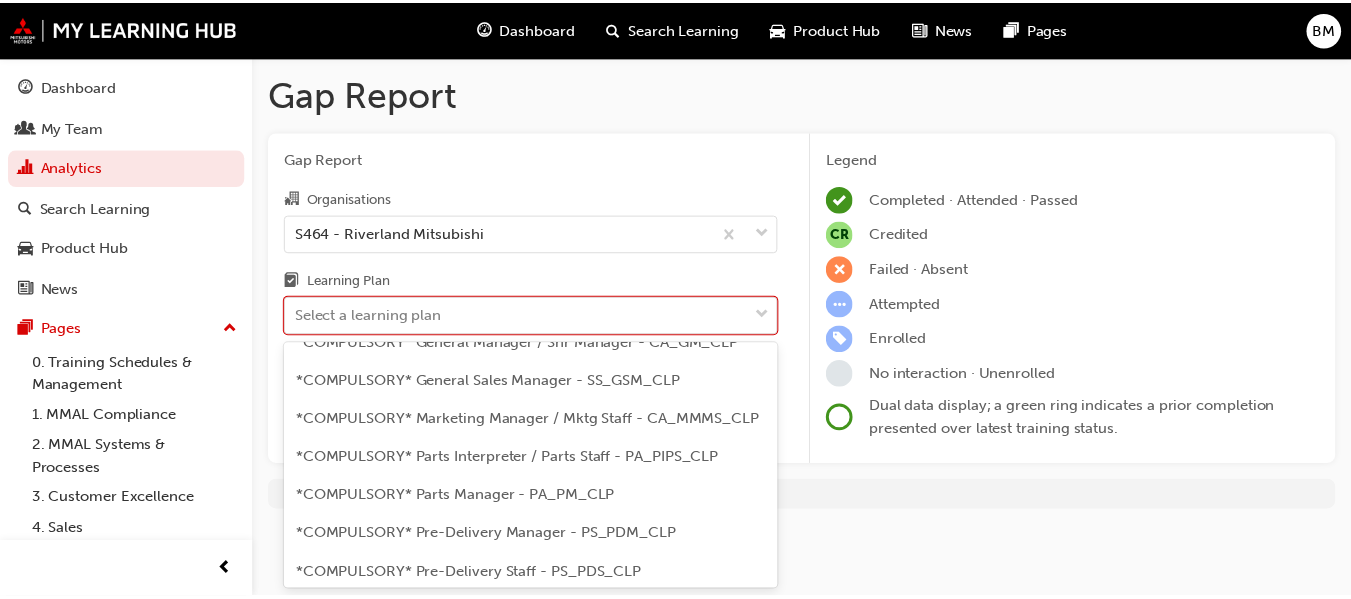 scroll, scrollTop: 700, scrollLeft: 0, axis: vertical 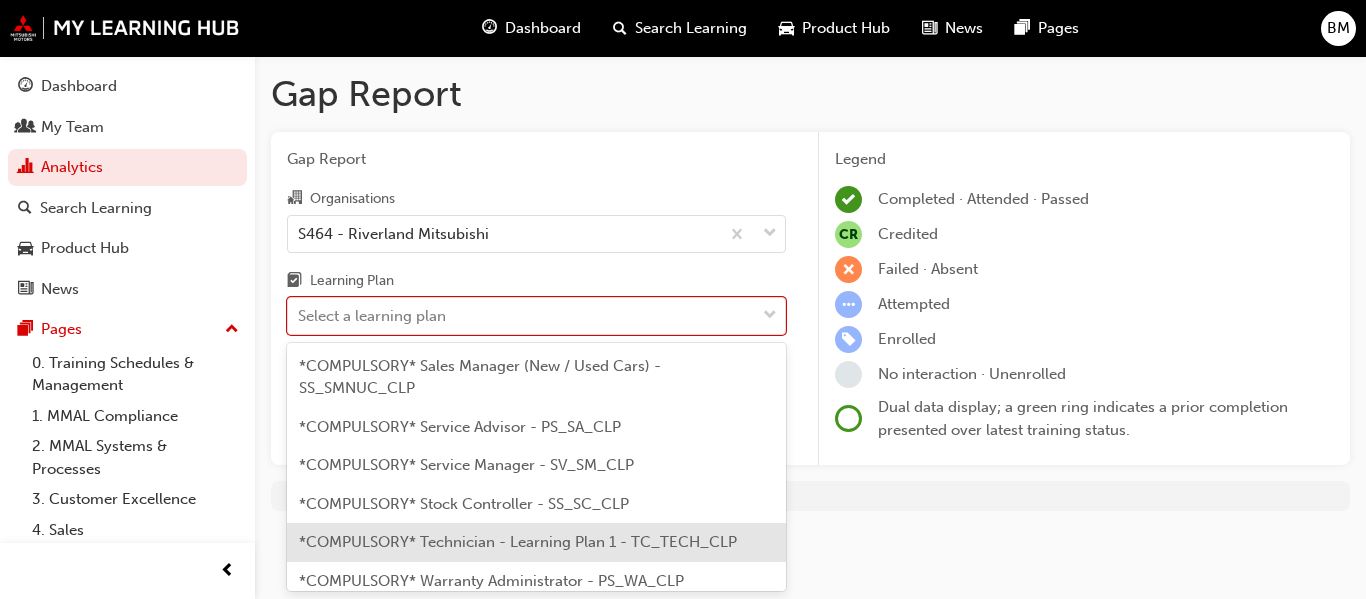 click on "*COMPULSORY* Technician - Learning Plan 1 - TC_TECH_CLP" at bounding box center (518, 542) 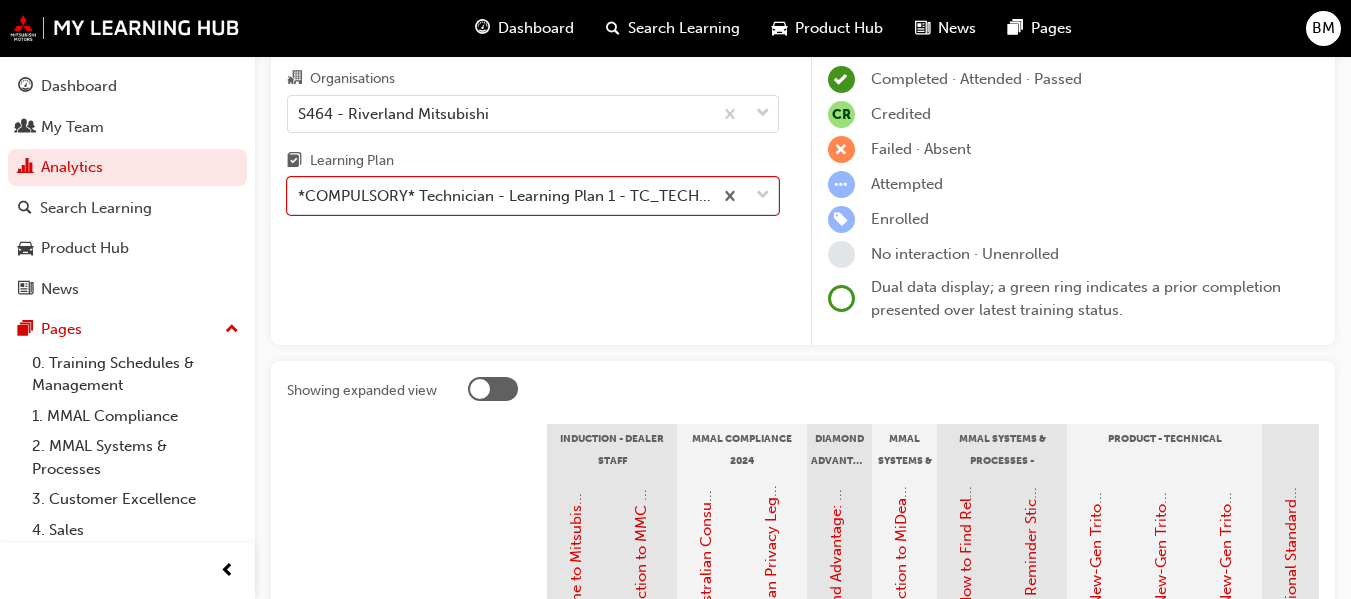 scroll, scrollTop: 400, scrollLeft: 0, axis: vertical 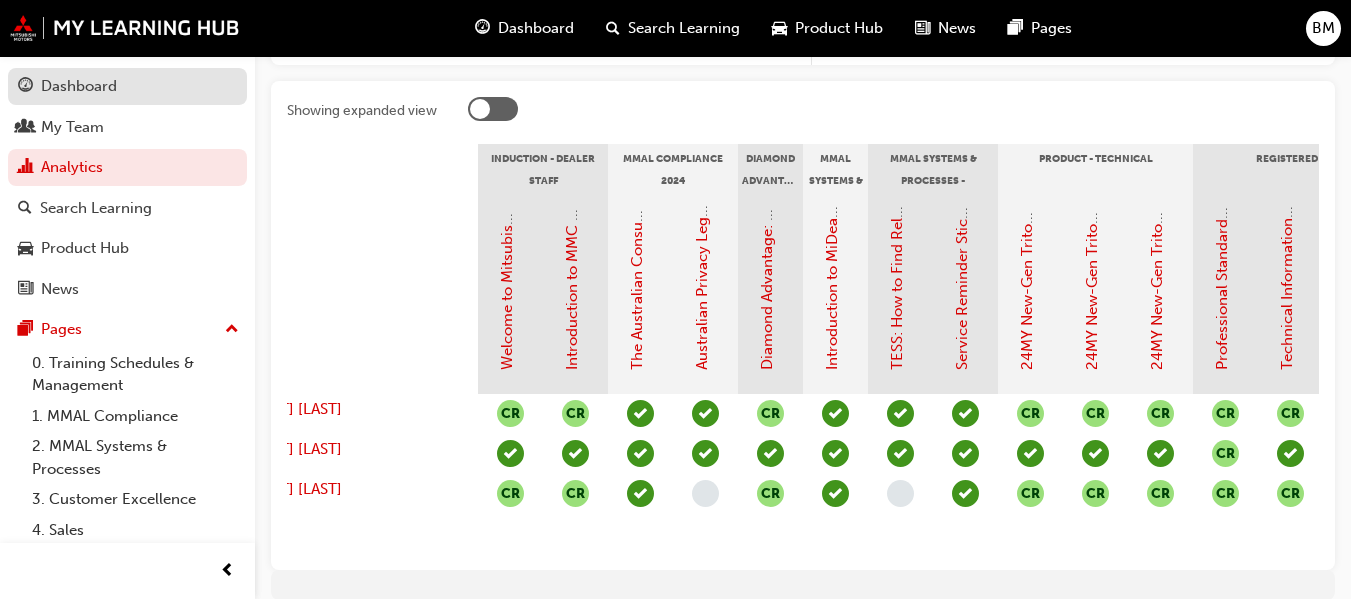 click on "Dashboard" at bounding box center [79, 86] 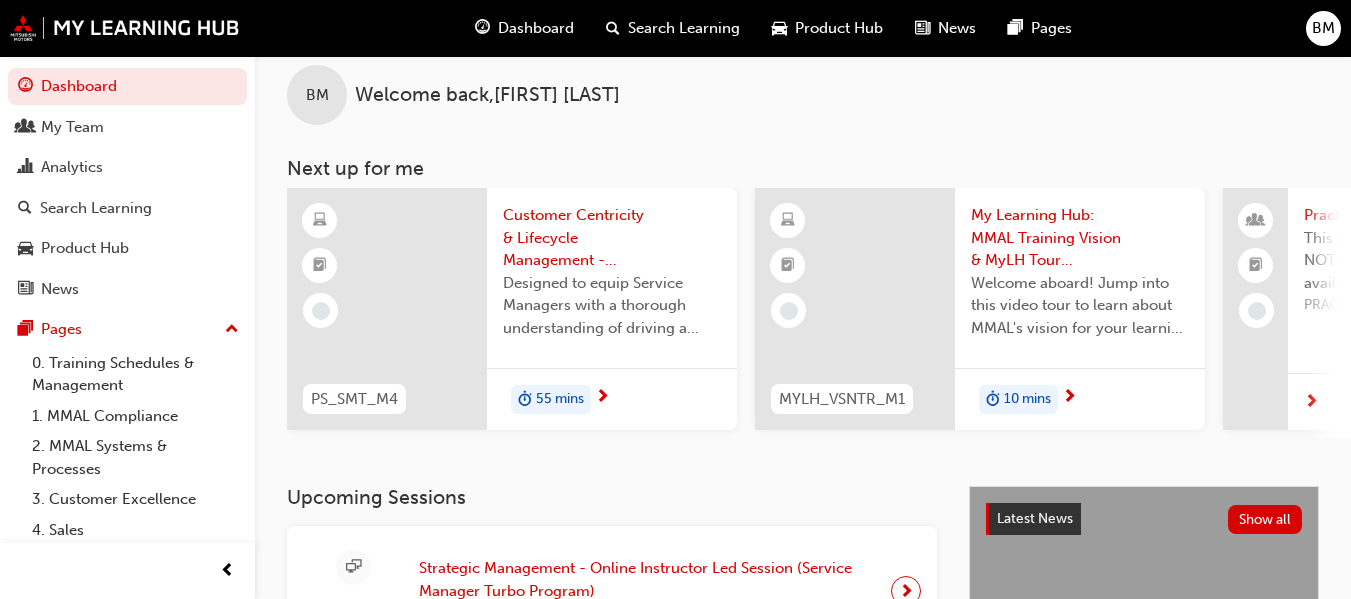 scroll, scrollTop: 0, scrollLeft: 0, axis: both 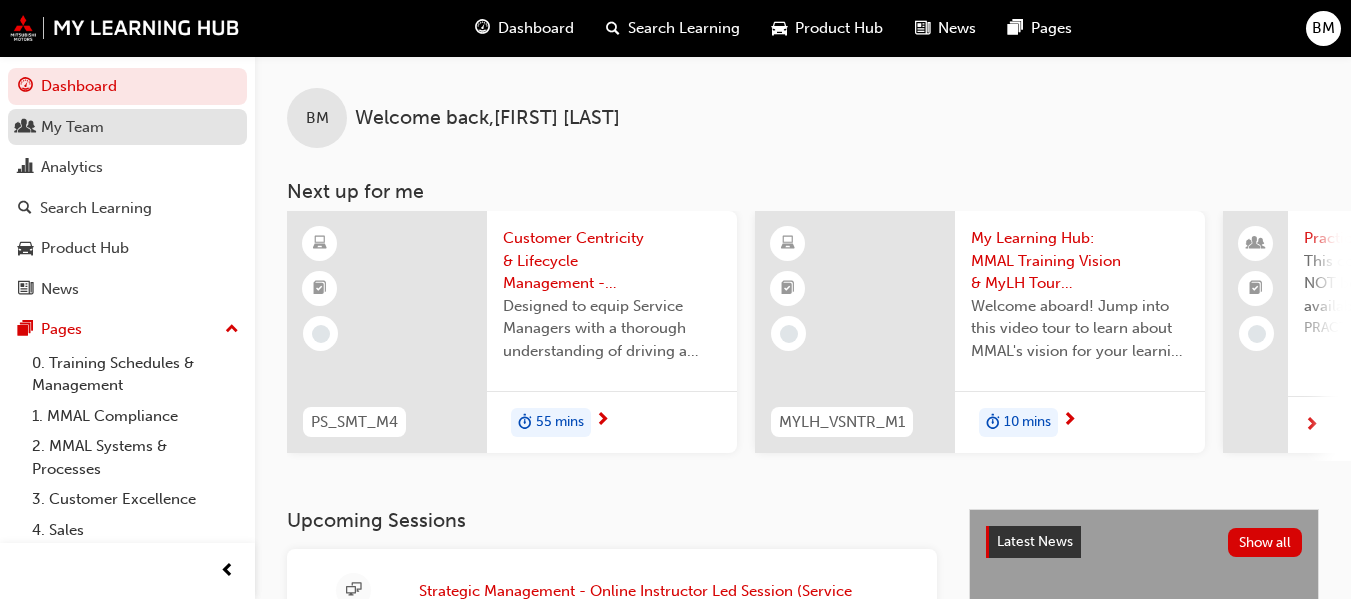 click on "My Team" at bounding box center [127, 127] 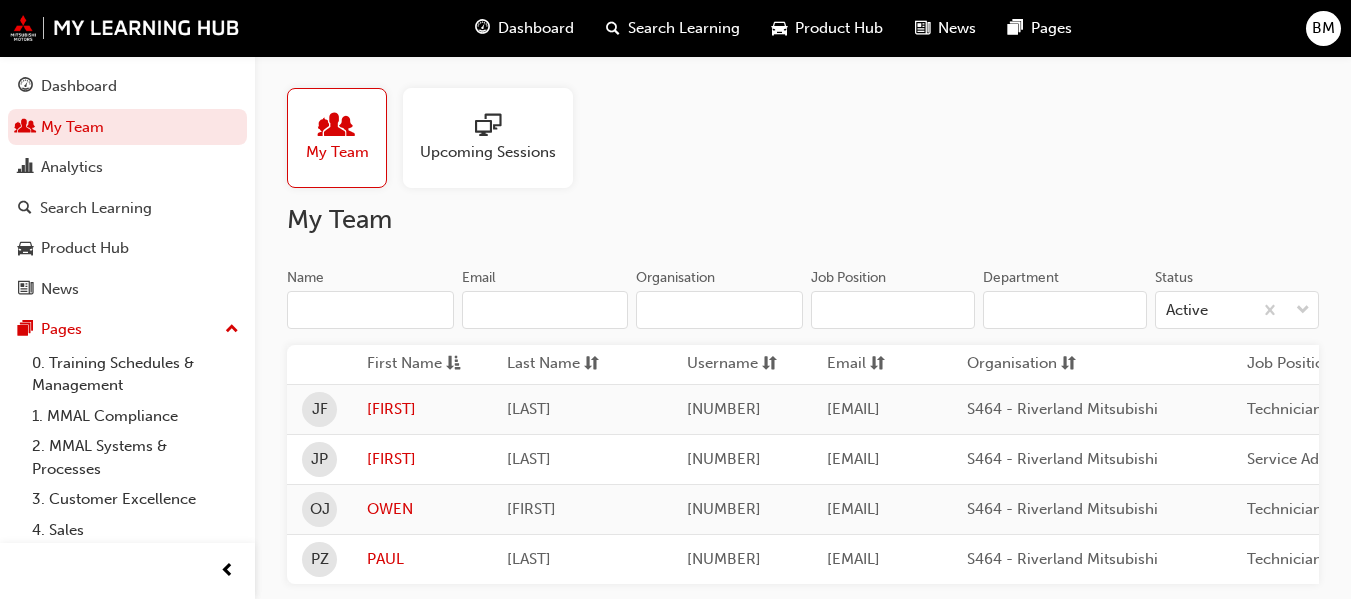 click on "Search Learning" at bounding box center [684, 28] 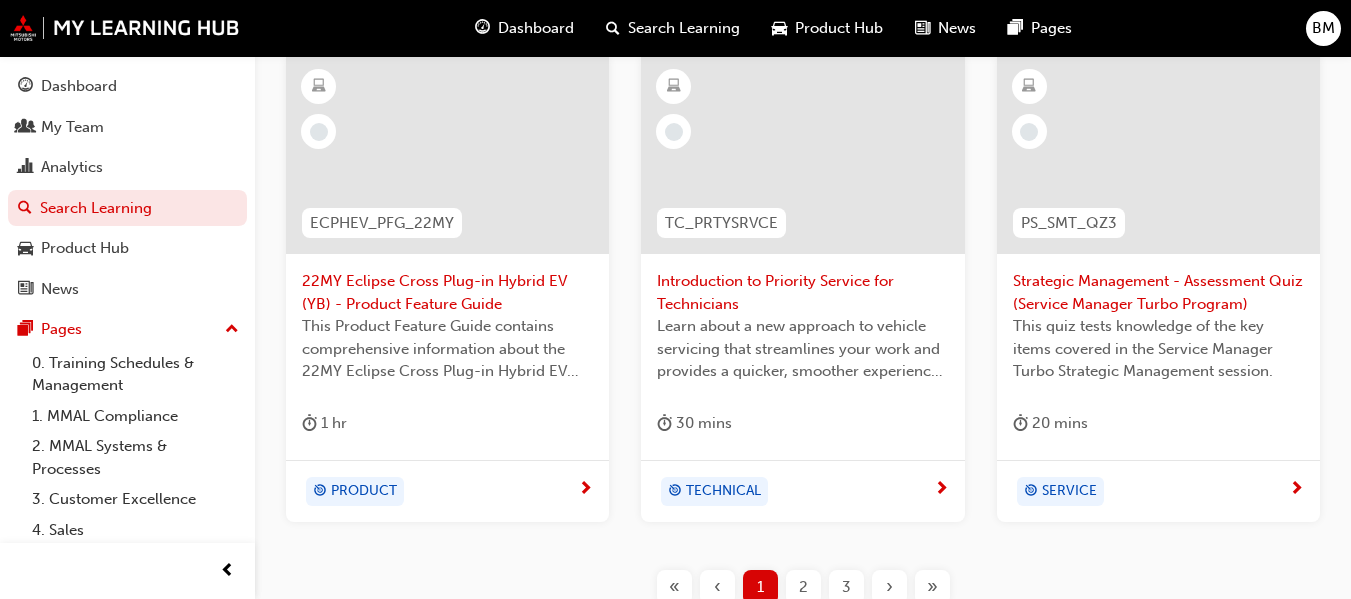 scroll, scrollTop: 899, scrollLeft: 0, axis: vertical 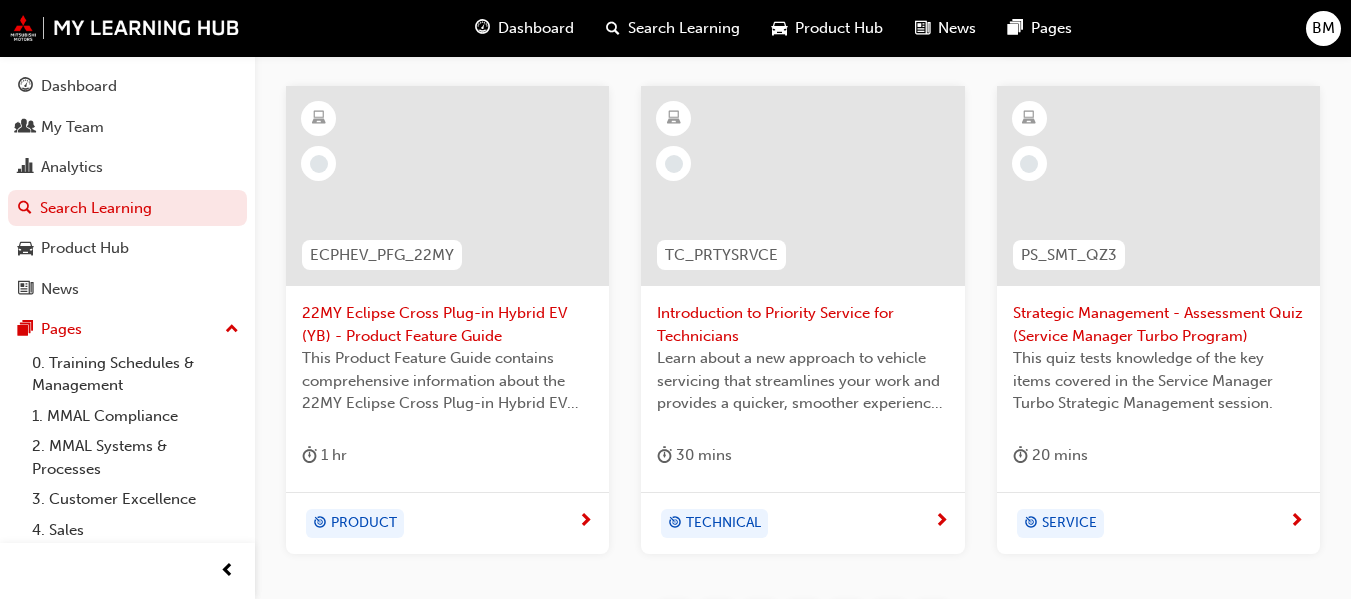 click at bounding box center (802, 186) 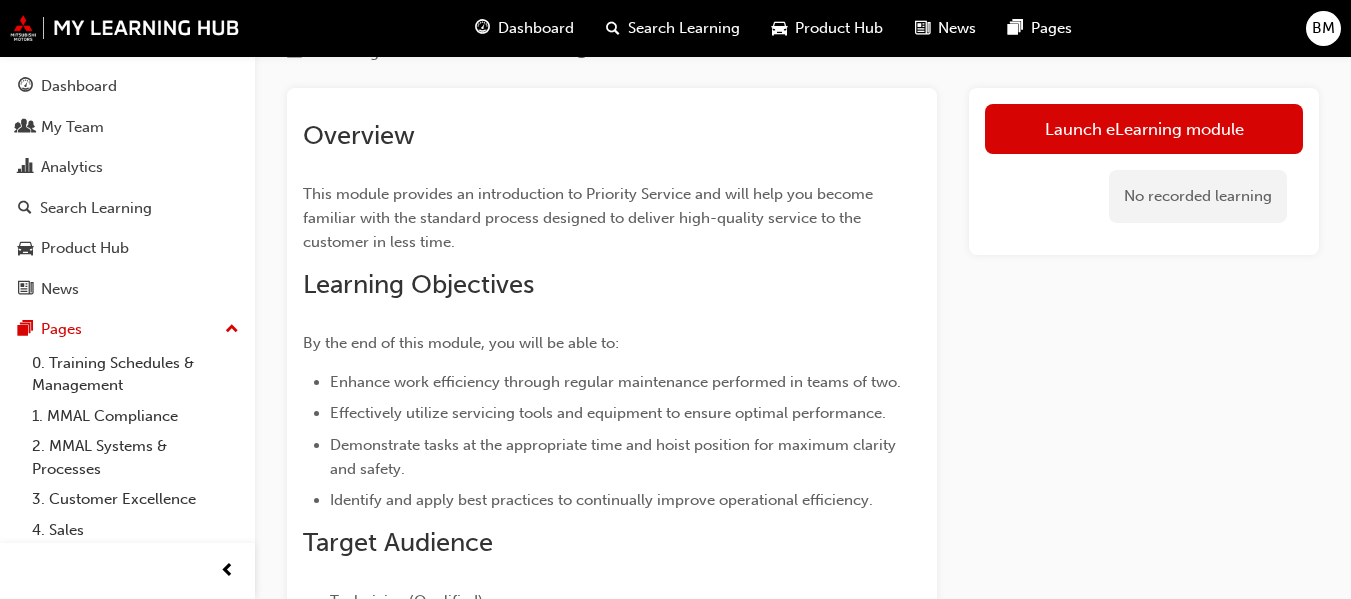 scroll, scrollTop: 0, scrollLeft: 0, axis: both 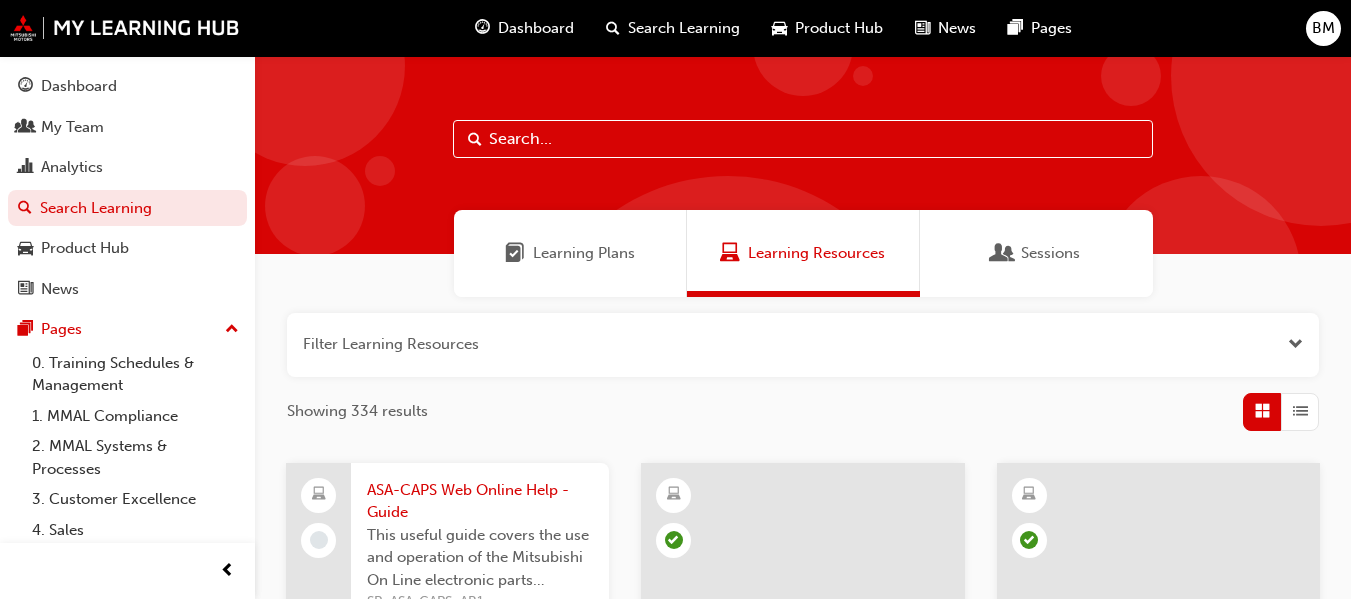 click at bounding box center (803, 139) 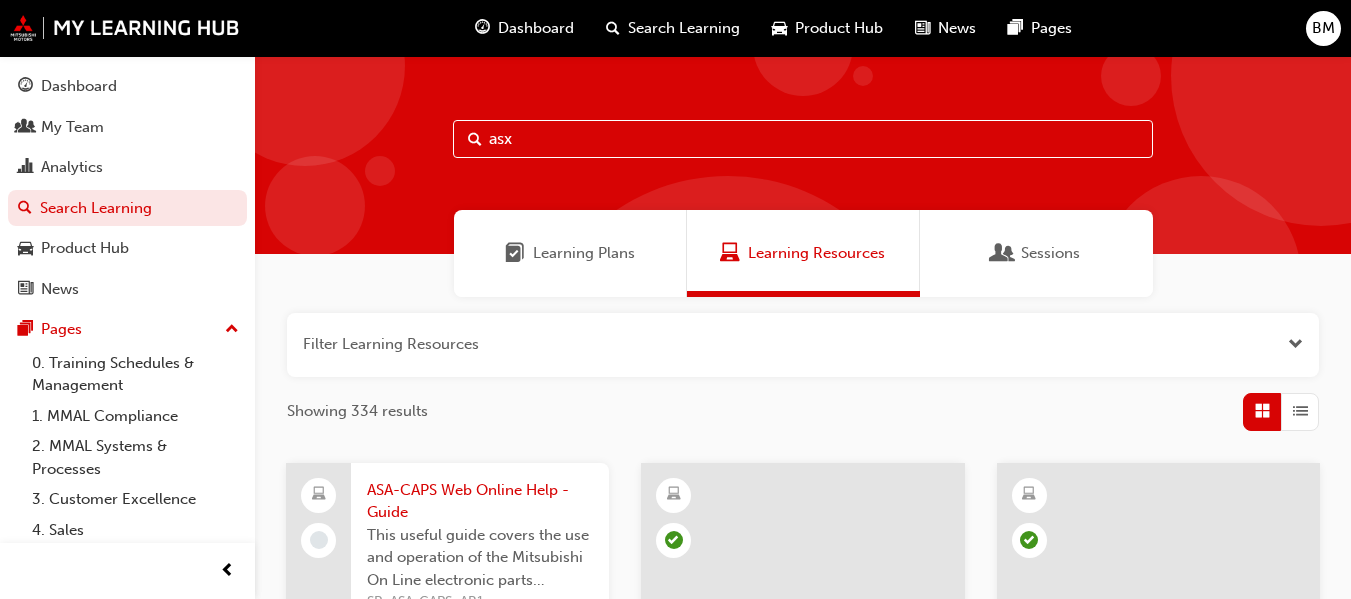 type on "asx" 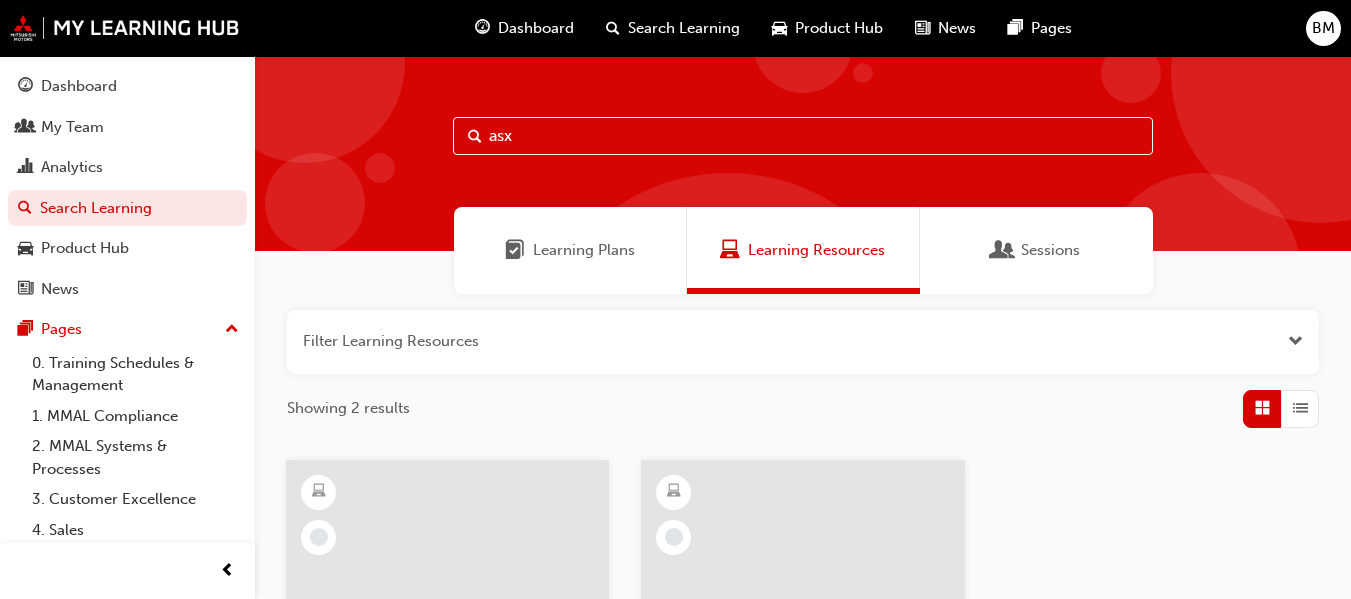 scroll, scrollTop: 0, scrollLeft: 0, axis: both 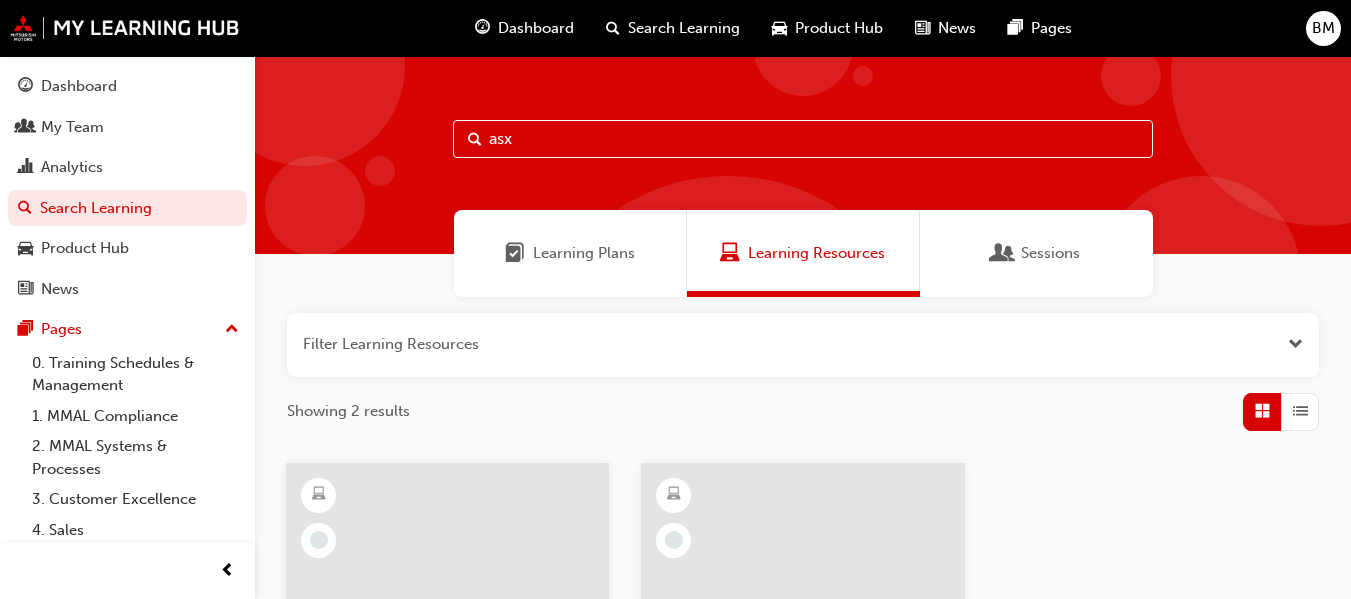click on "Learning Plans" at bounding box center [570, 253] 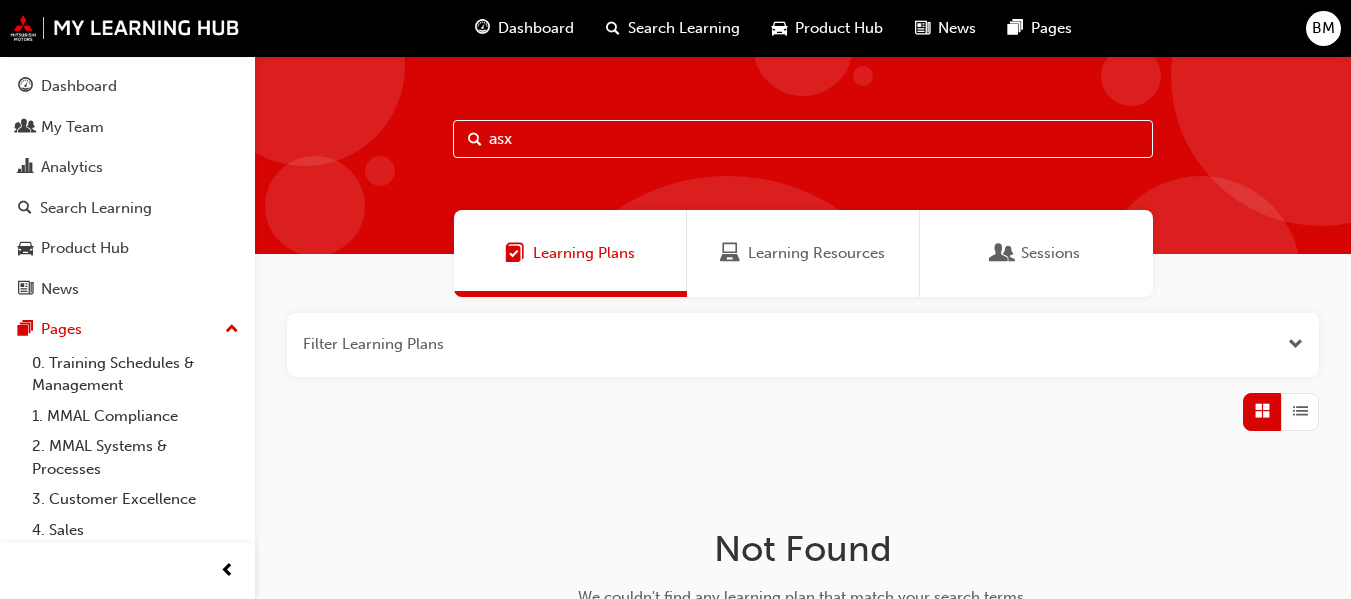click on "Sessions" at bounding box center [1036, 253] 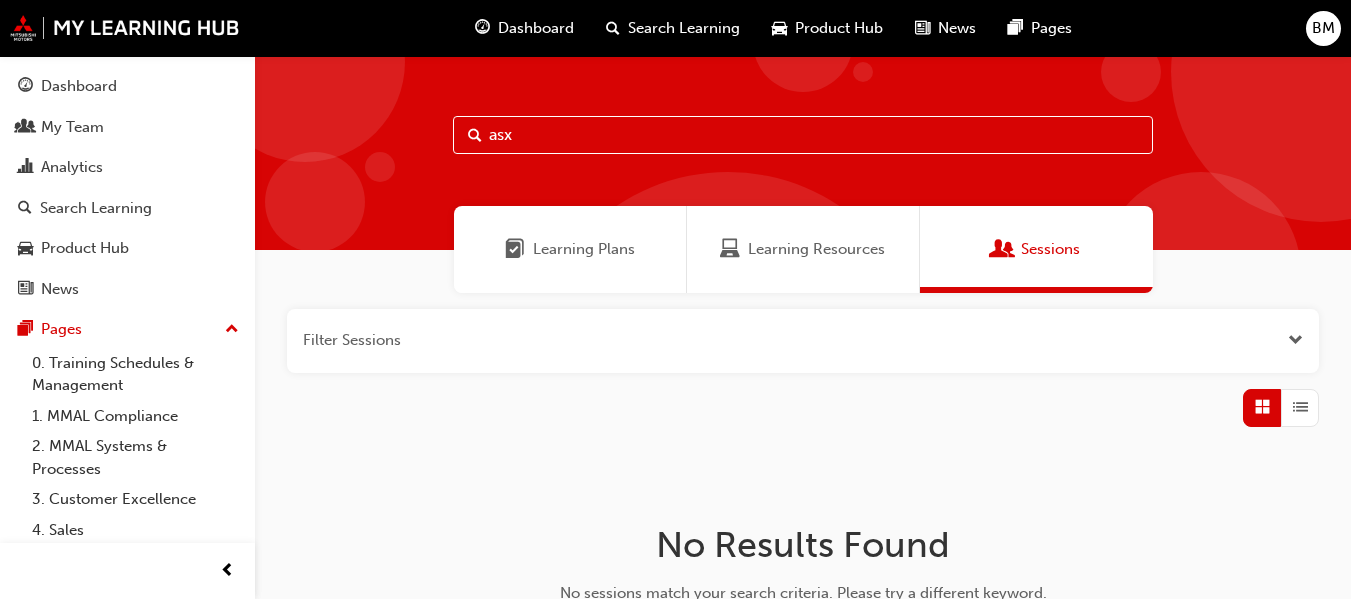 scroll, scrollTop: 0, scrollLeft: 0, axis: both 